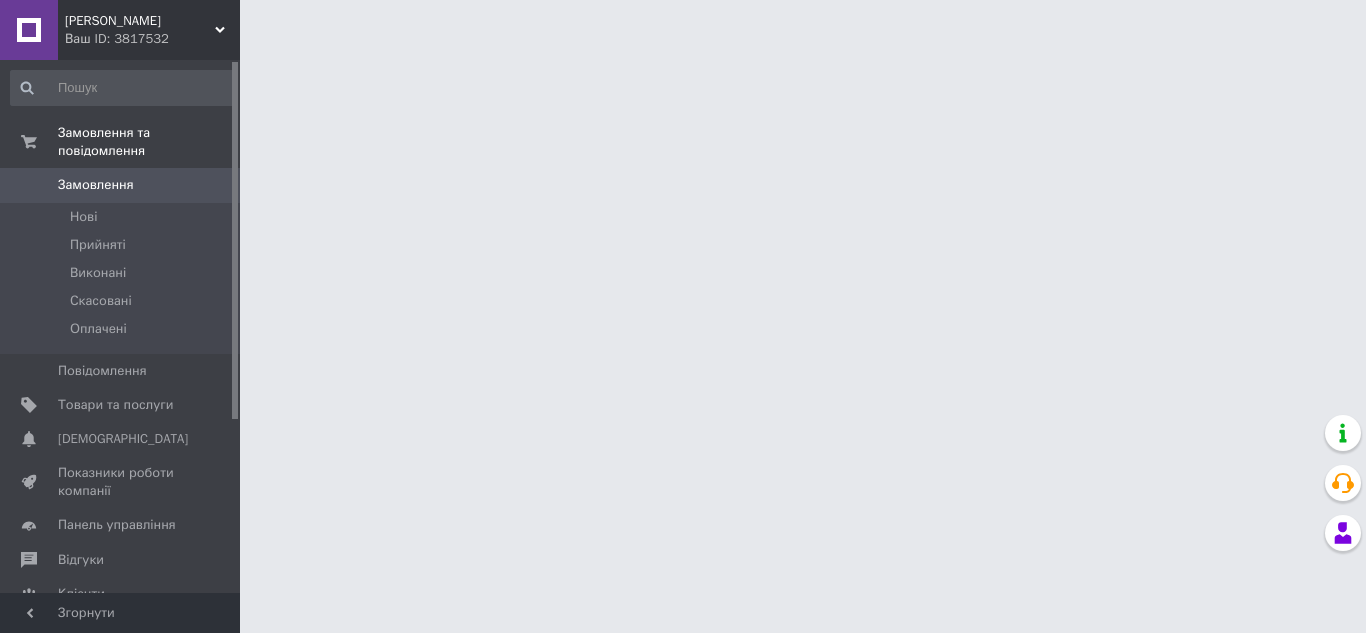 scroll, scrollTop: 0, scrollLeft: 0, axis: both 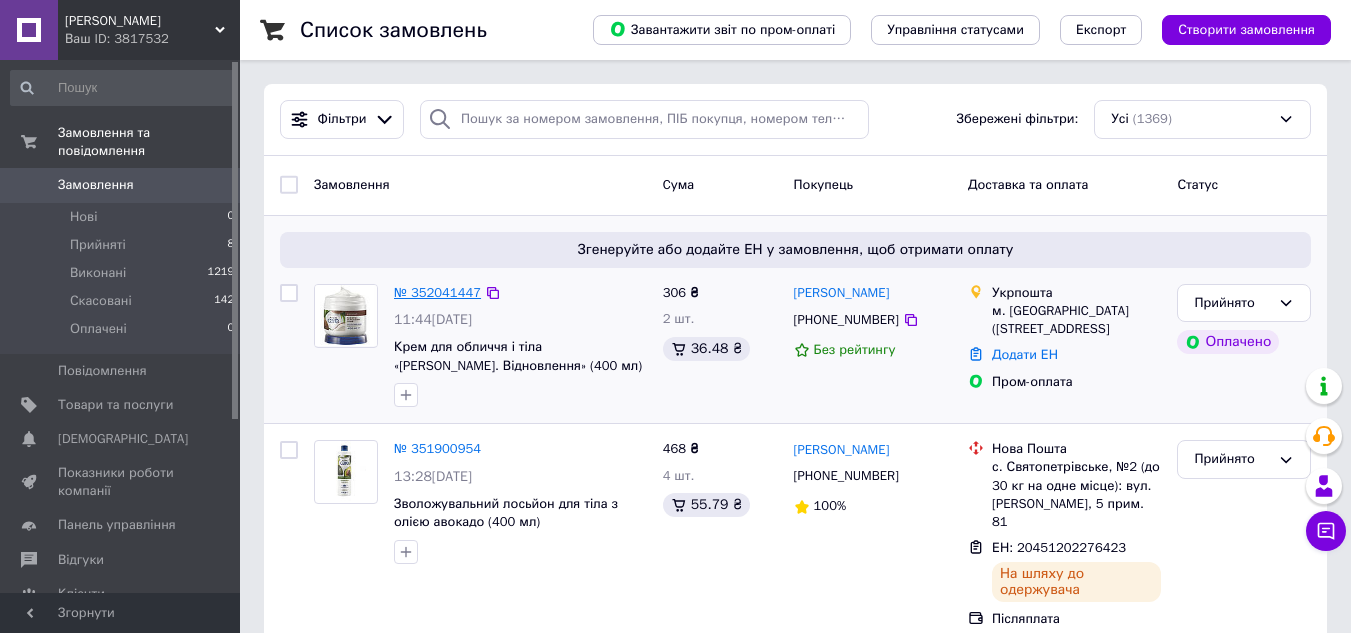 click on "№ 352041447" at bounding box center (437, 292) 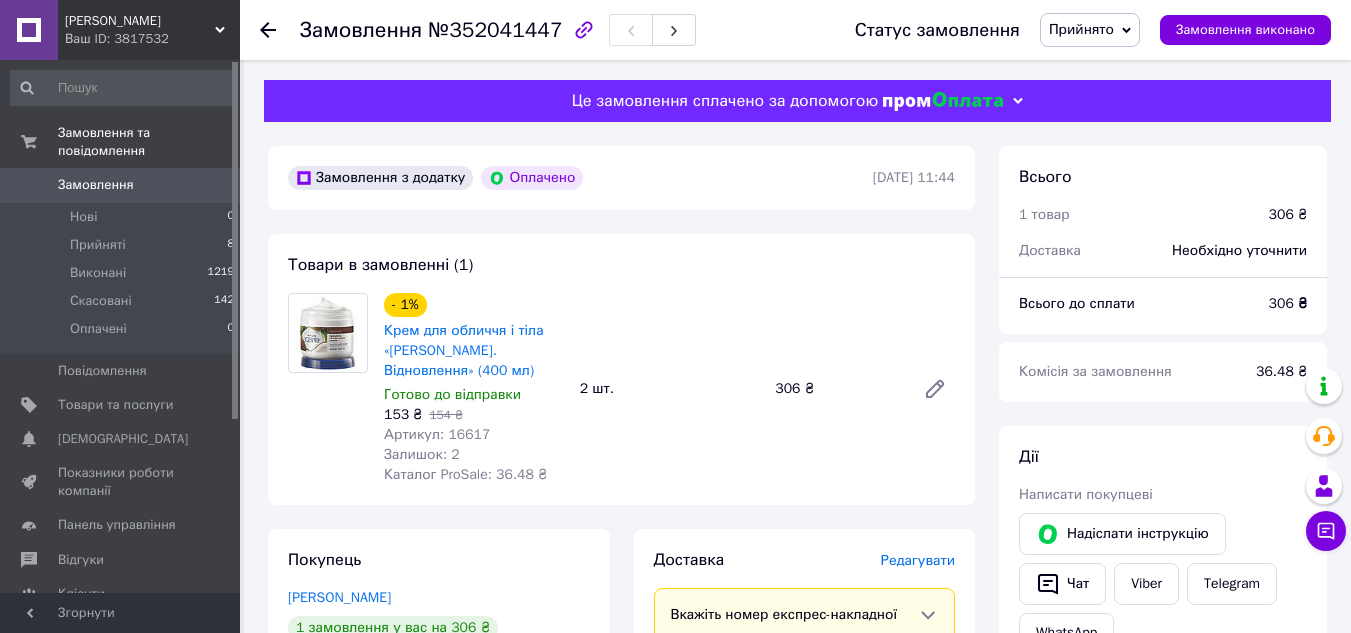 click on "Редагувати" at bounding box center (918, 560) 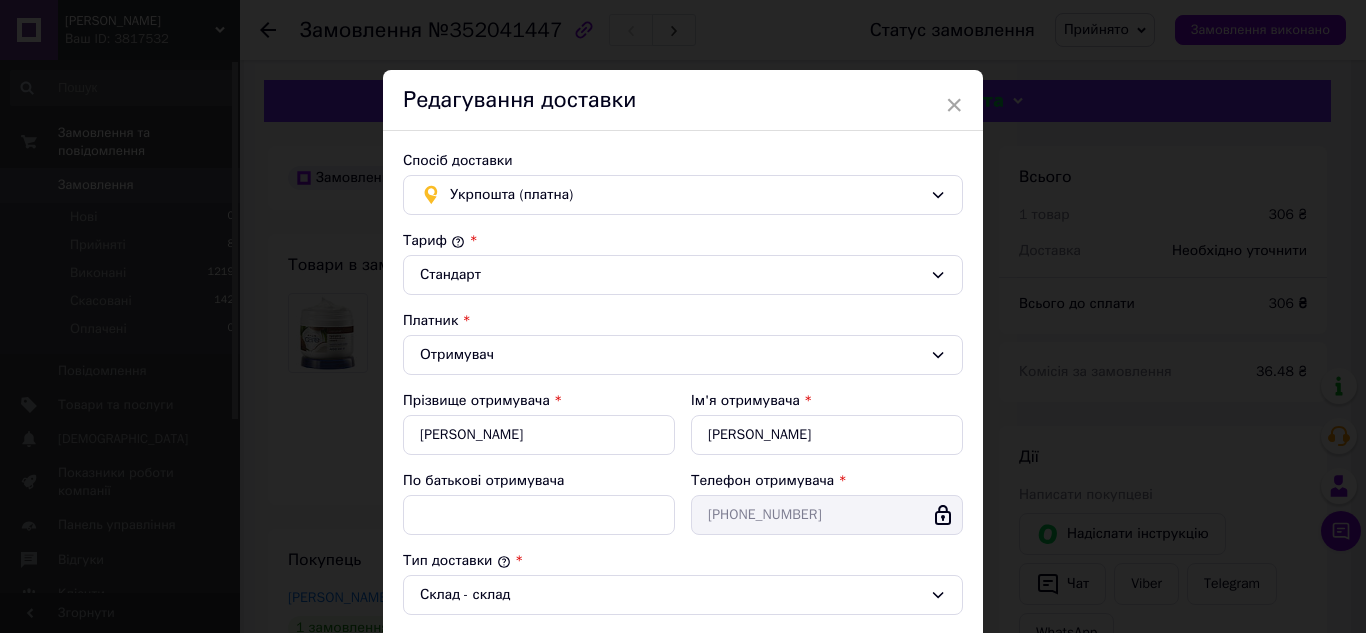 click on "Тариф     *" at bounding box center [683, 241] 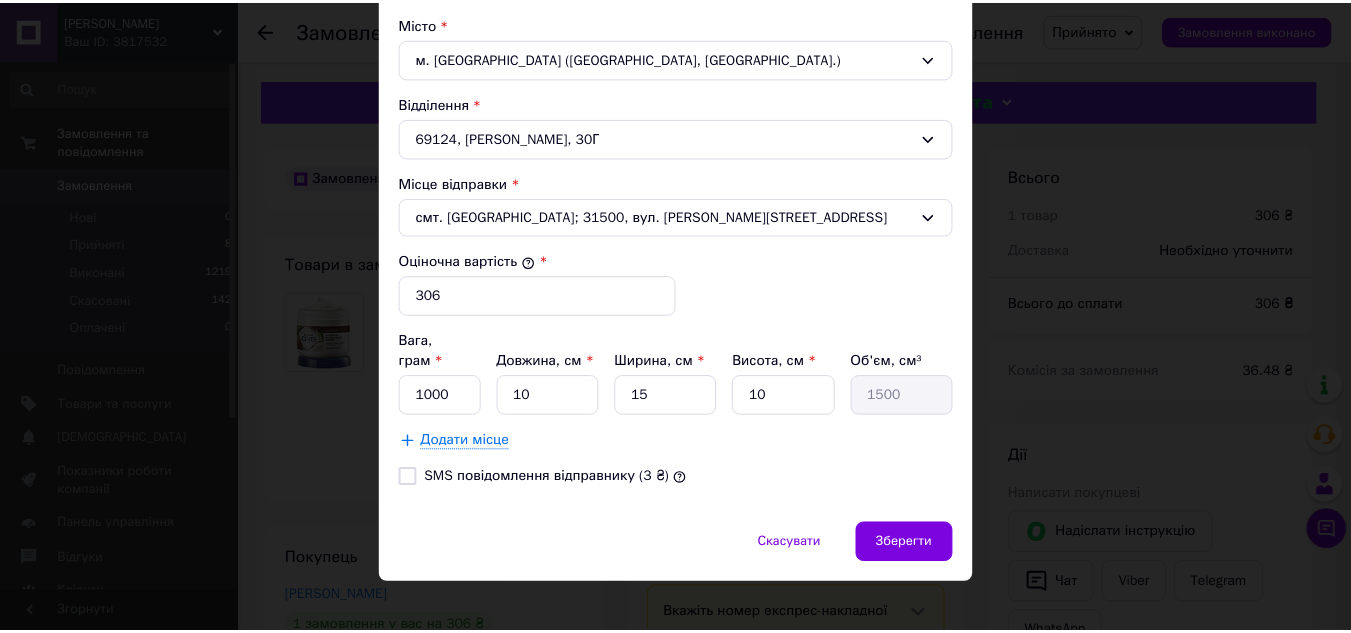 scroll, scrollTop: 618, scrollLeft: 0, axis: vertical 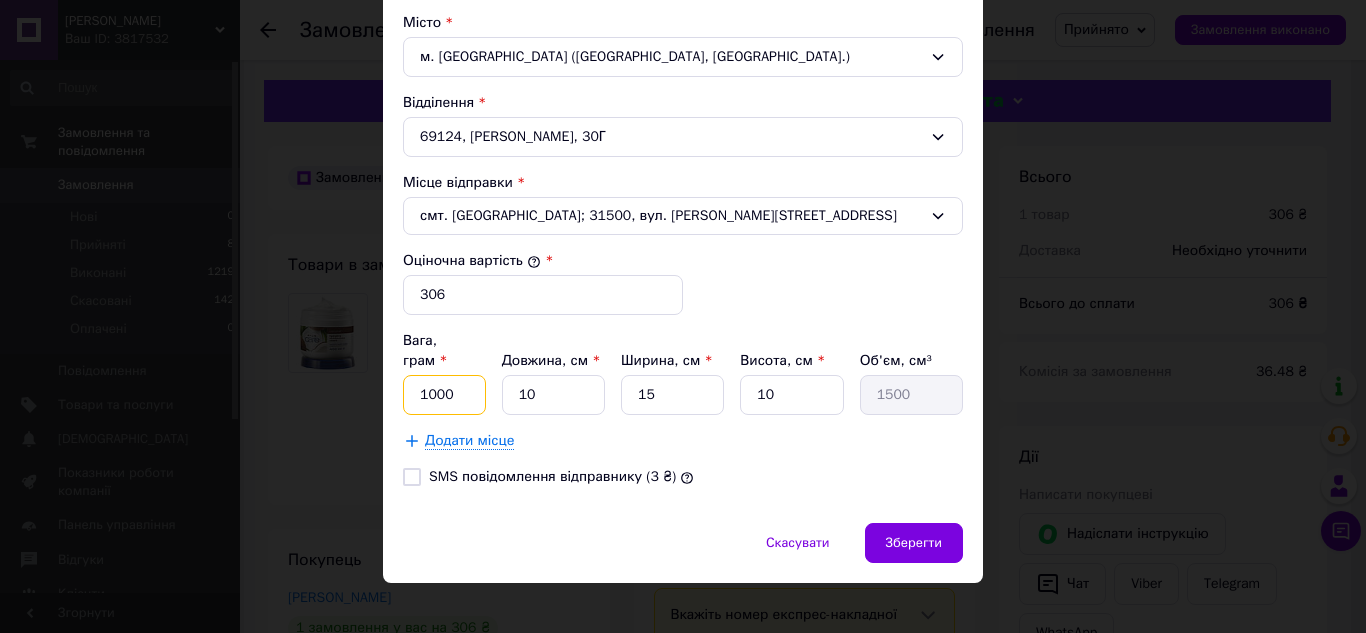 click on "1000" at bounding box center [444, 395] 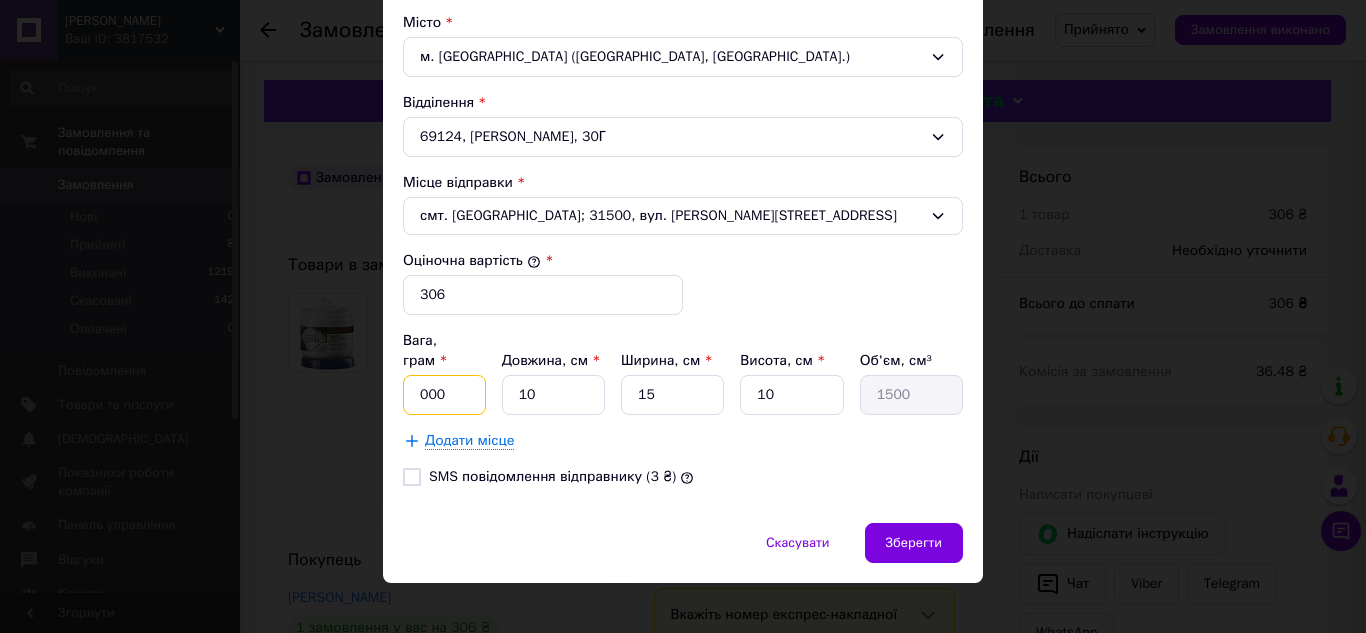 click on "000" at bounding box center [444, 395] 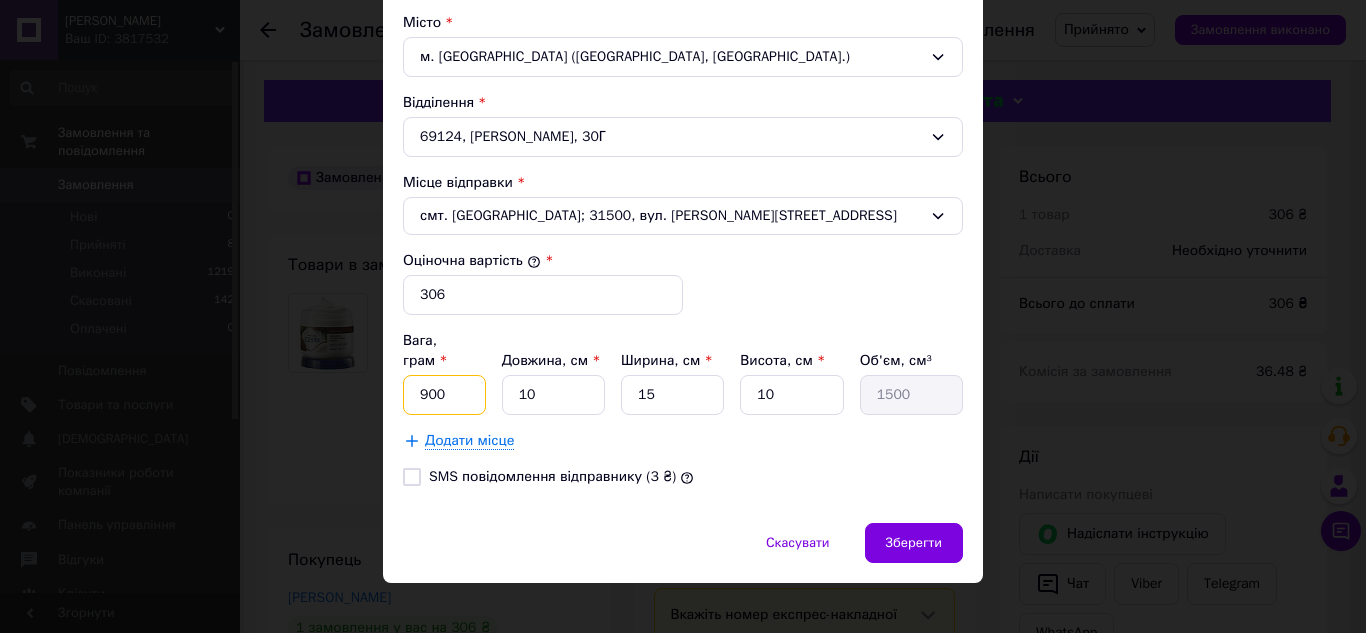 type on "900" 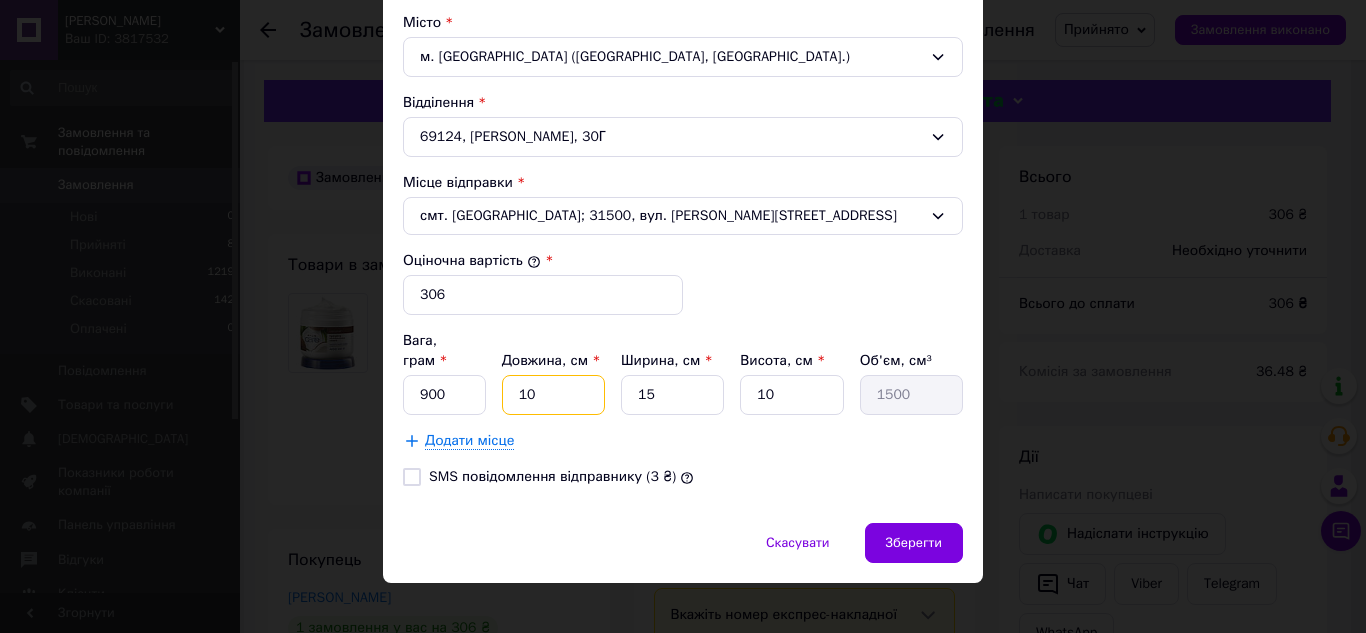 click on "10" at bounding box center [553, 395] 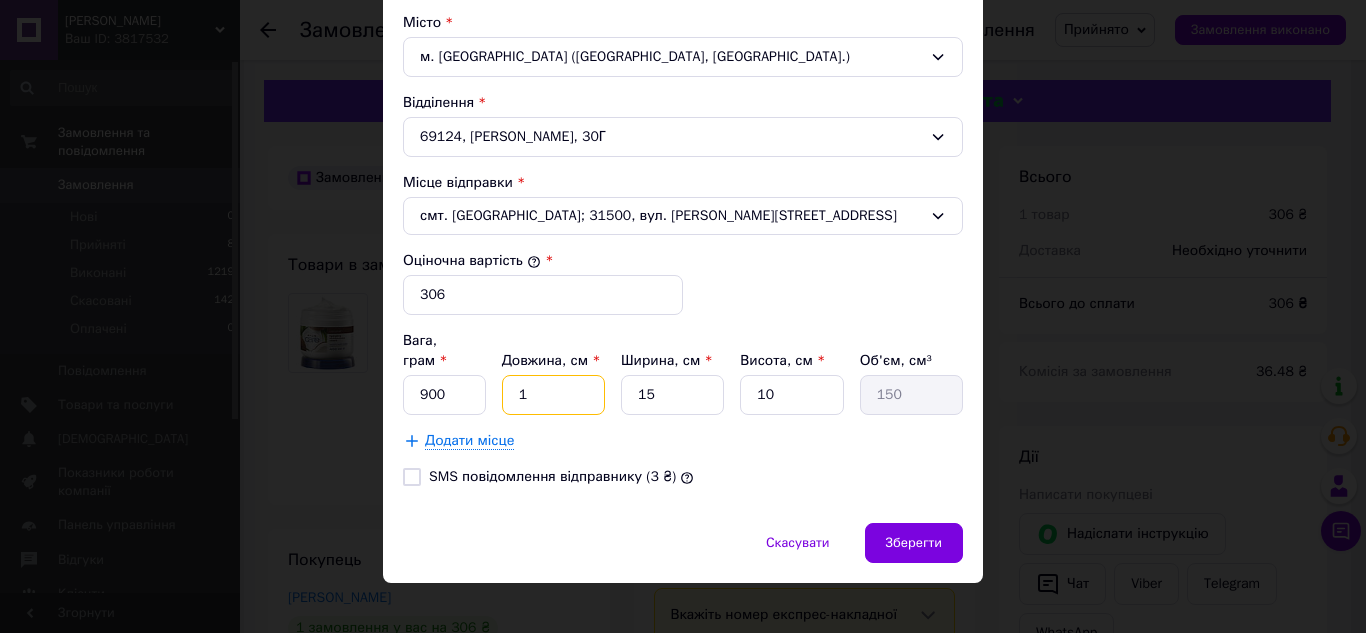 type 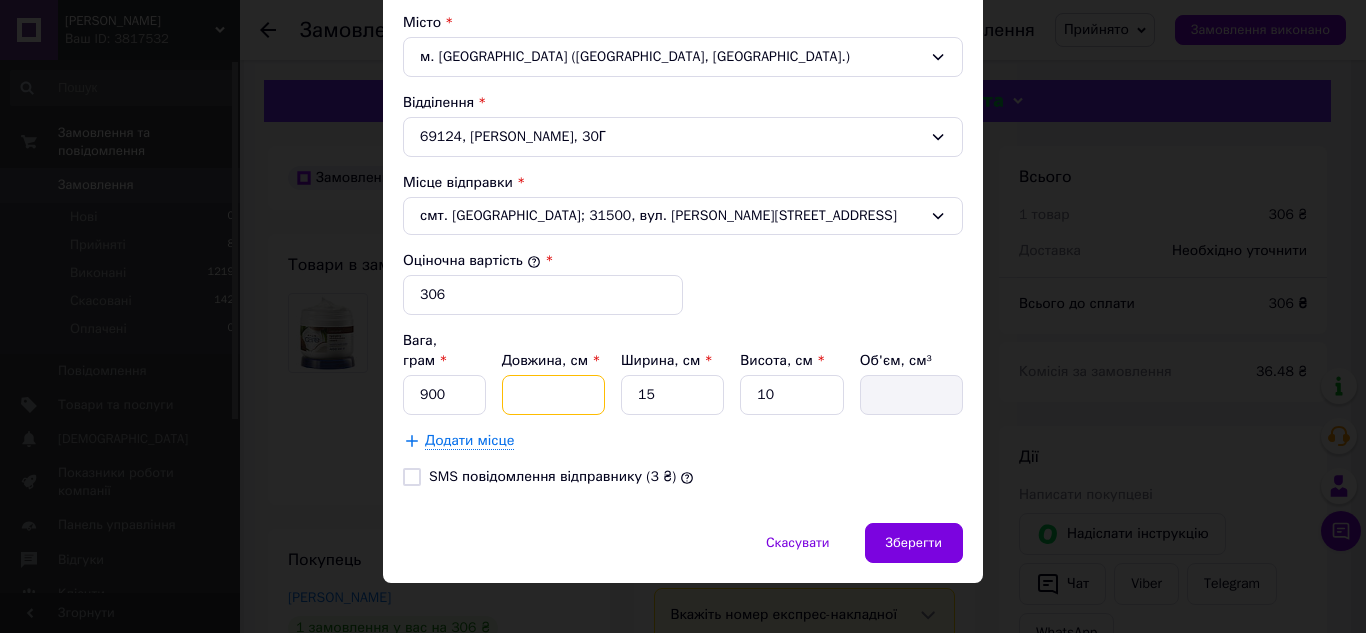 type on "2" 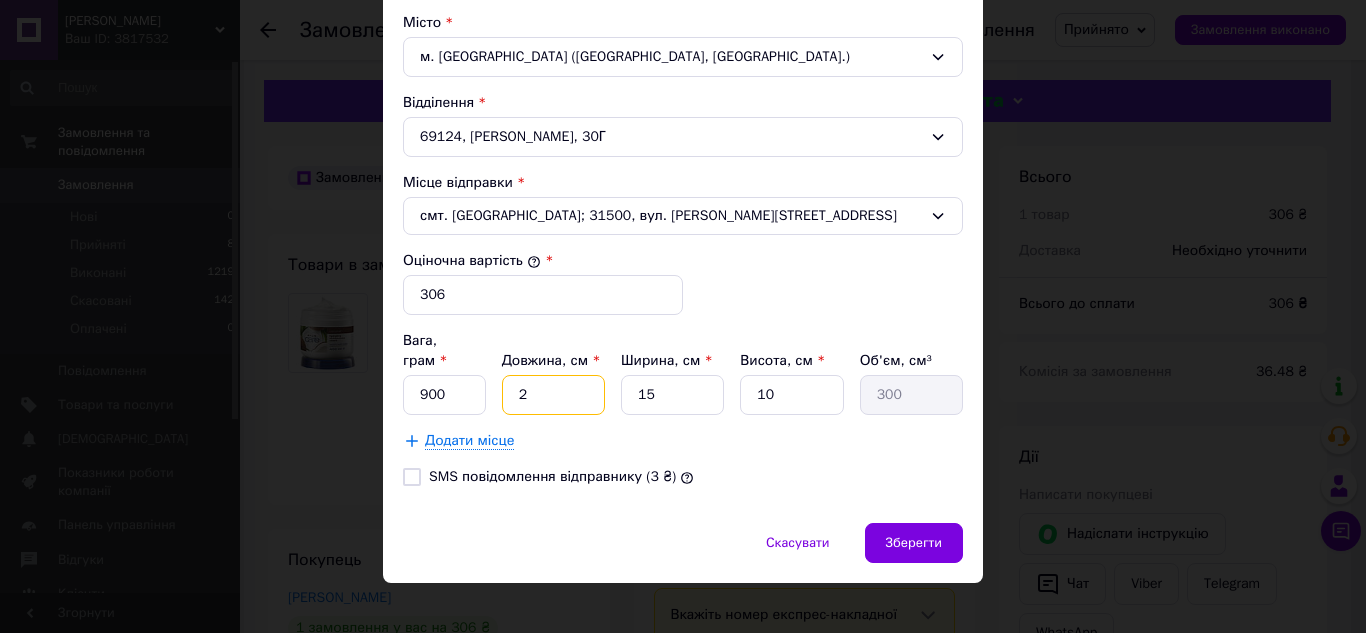type on "20" 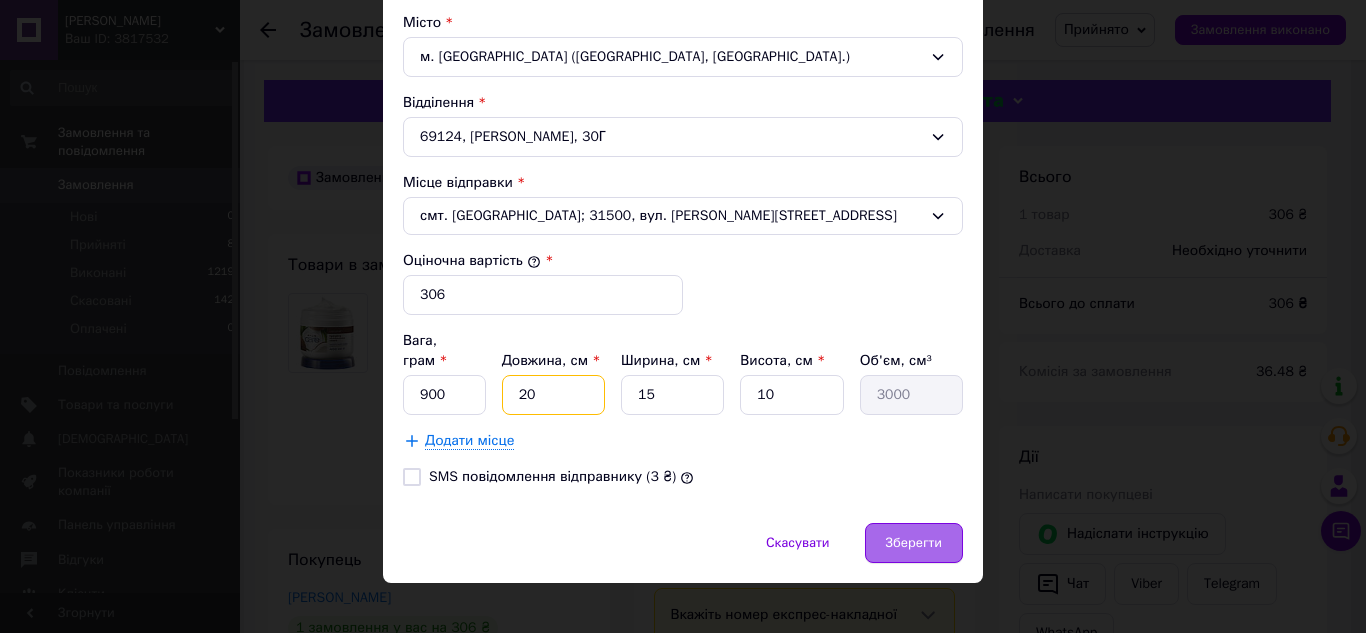 type on "20" 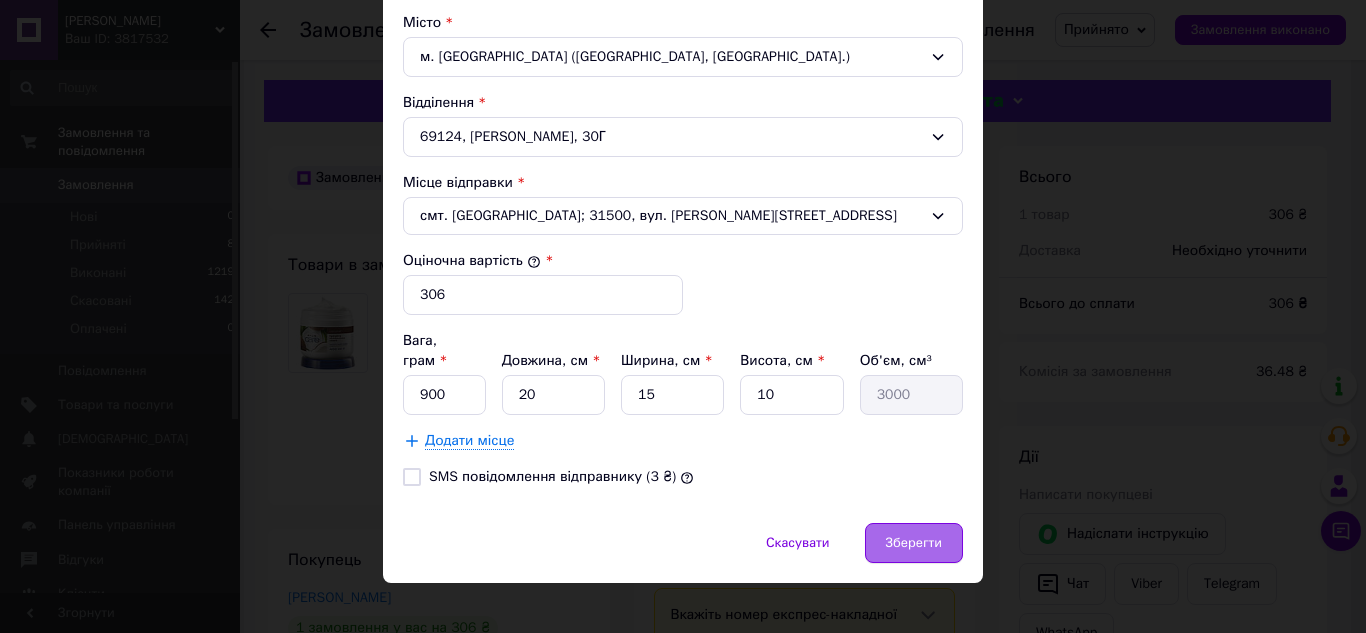 click on "Зберегти" at bounding box center (914, 543) 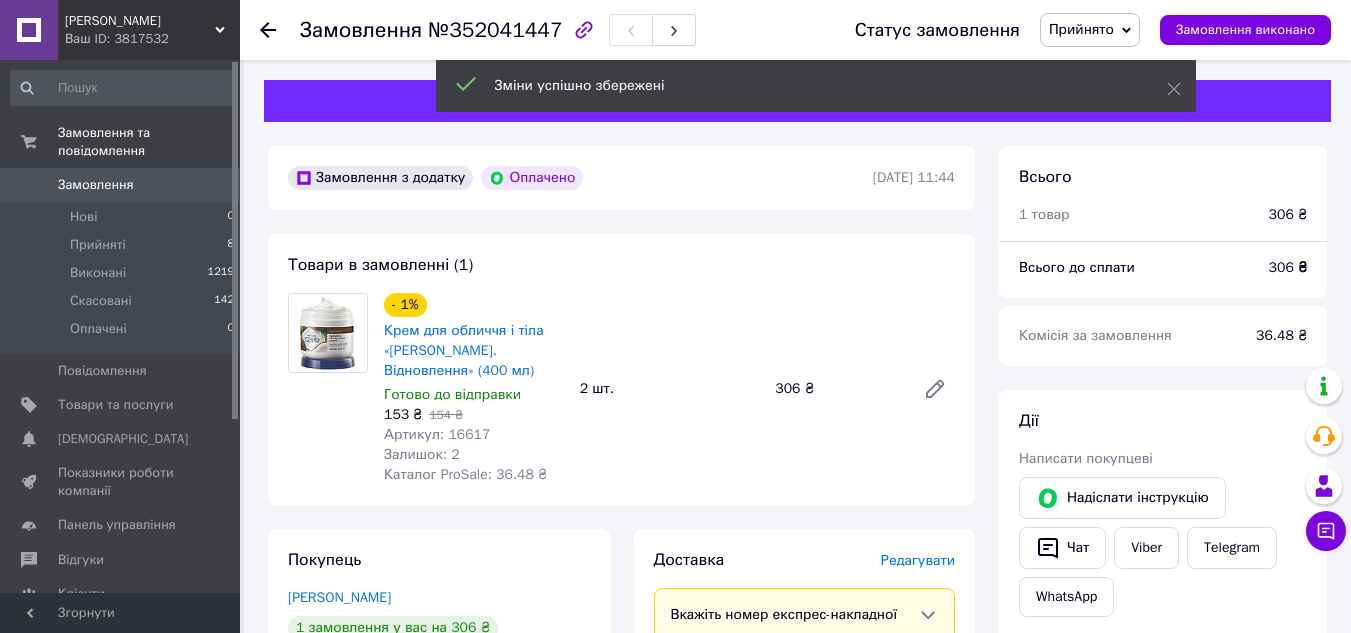 click on "- 1% Крем для обличчя і тіла «[PERSON_NAME]. Відновлення» (400 мл) Готово до відправки 153 ₴   154 ₴ Артикул: 16617 Залишок: 2 Каталог ProSale: 36.48 ₴  2 шт. 306 ₴" at bounding box center [669, 389] 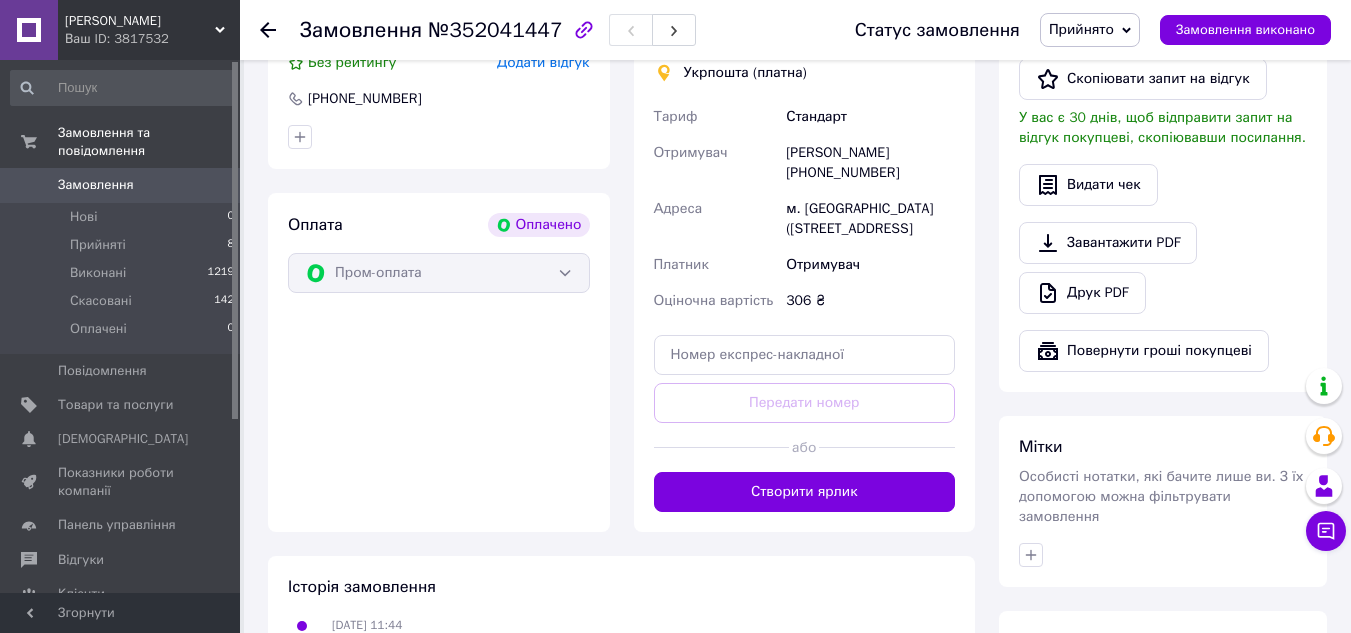 scroll, scrollTop: 640, scrollLeft: 0, axis: vertical 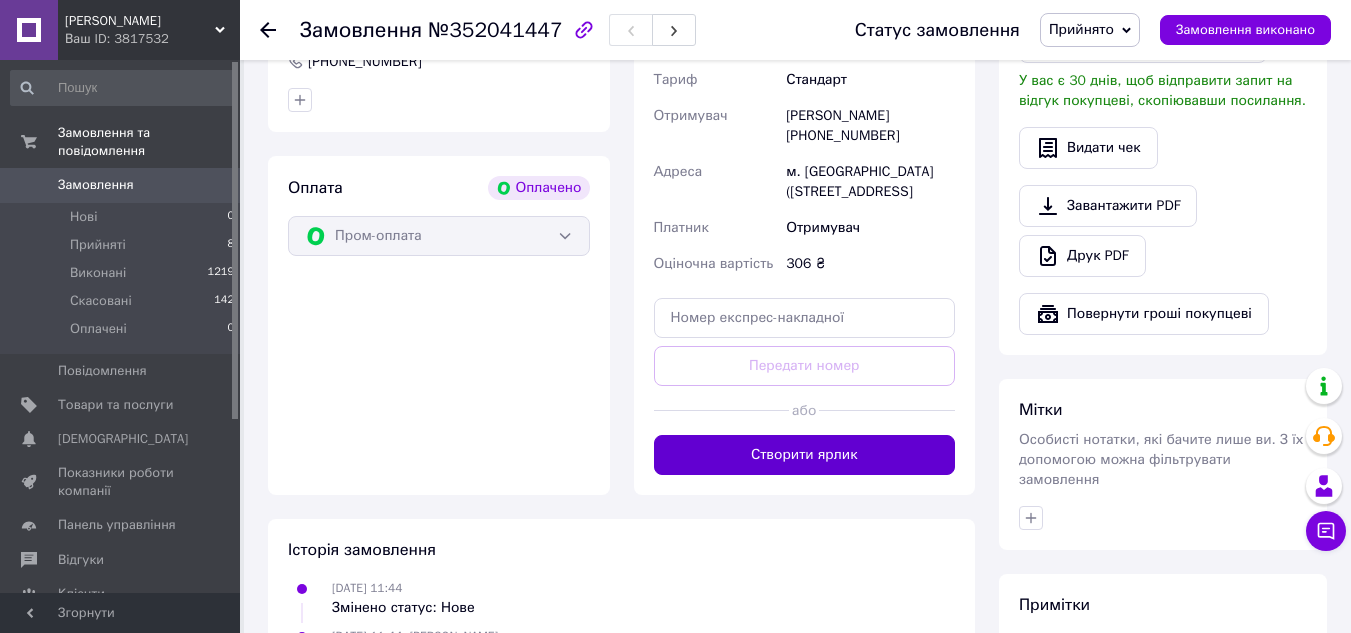 click on "Створити ярлик" at bounding box center [805, 455] 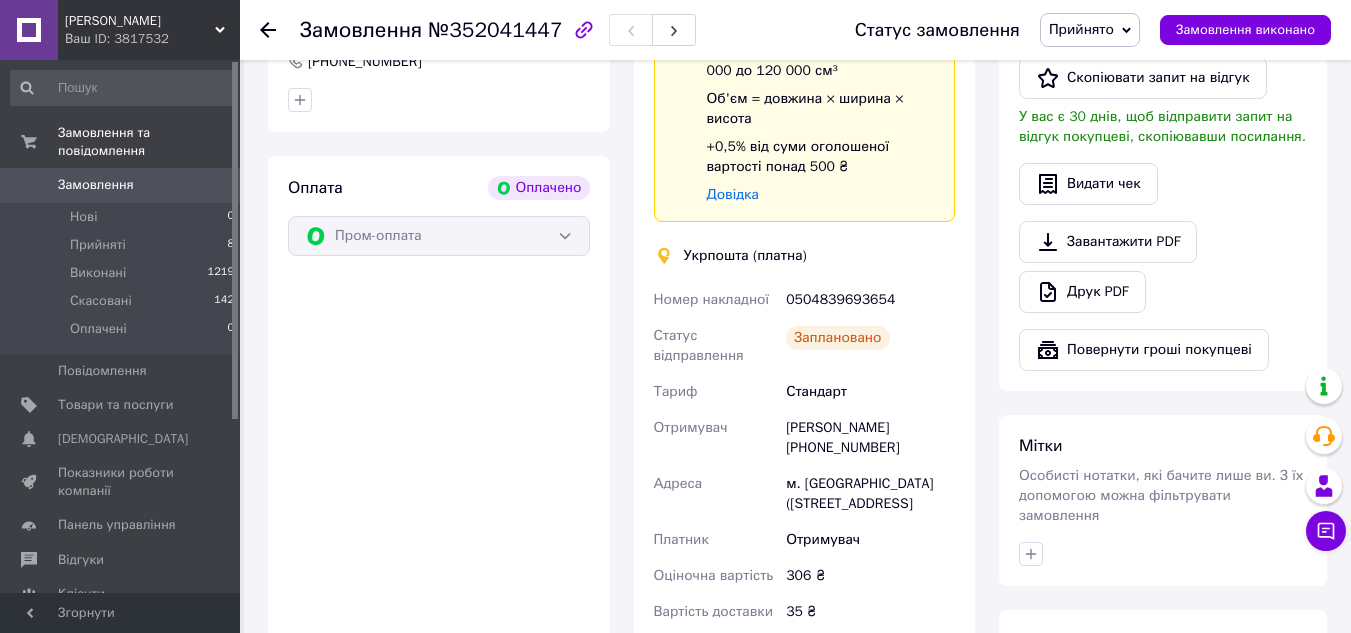click 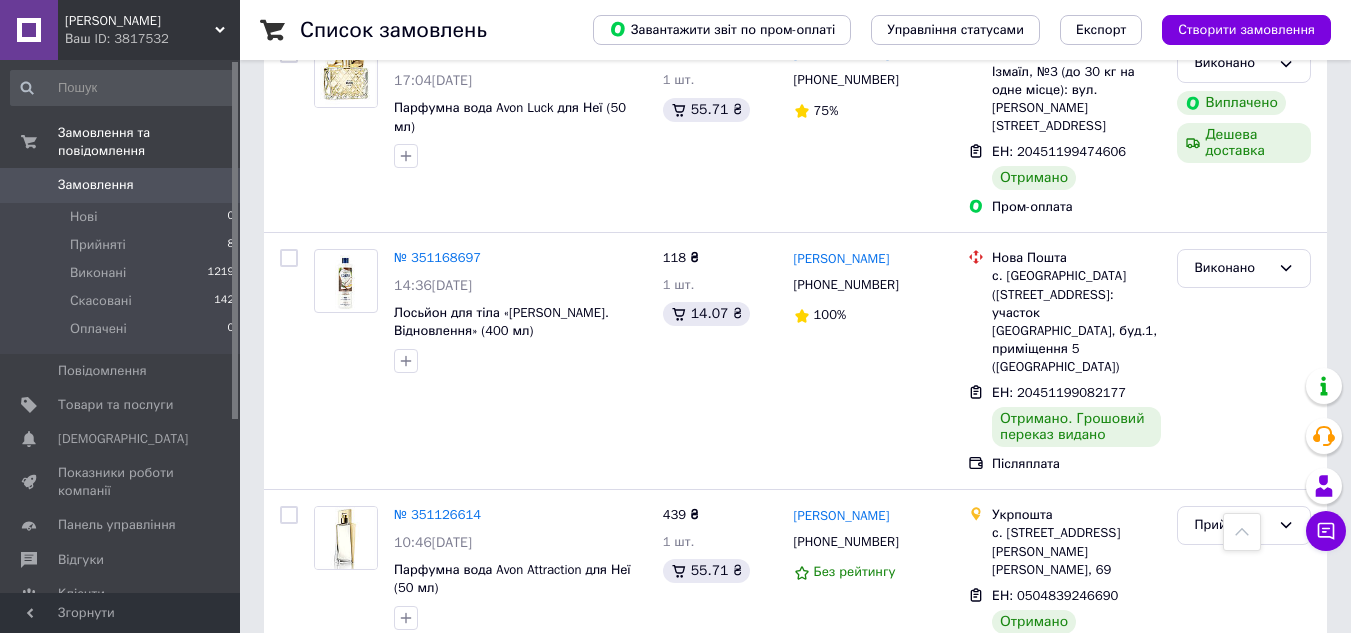 scroll, scrollTop: 2320, scrollLeft: 0, axis: vertical 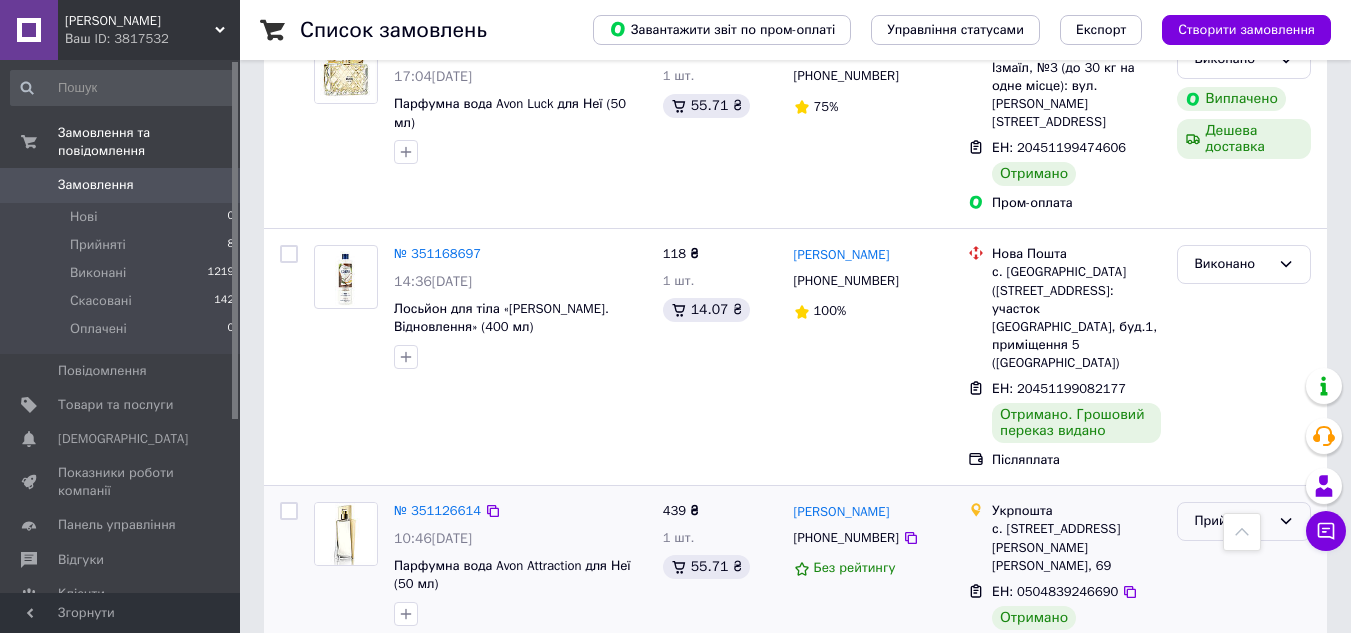 click 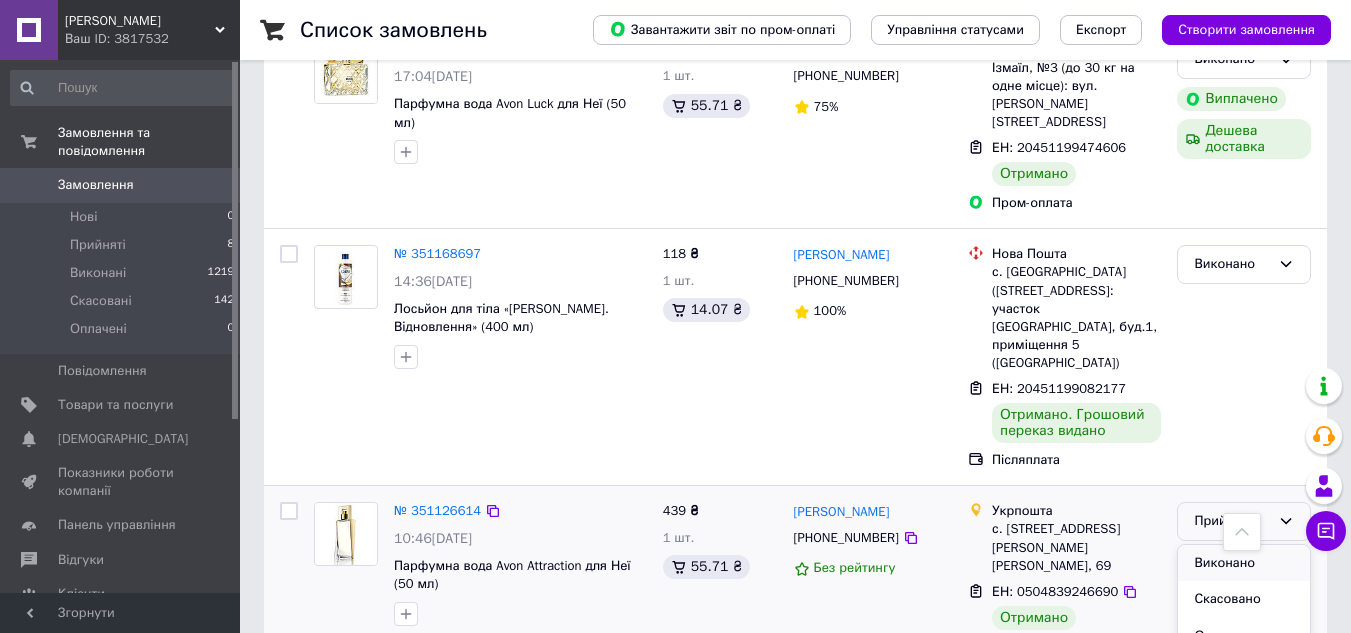 click on "Виконано" at bounding box center [1244, 563] 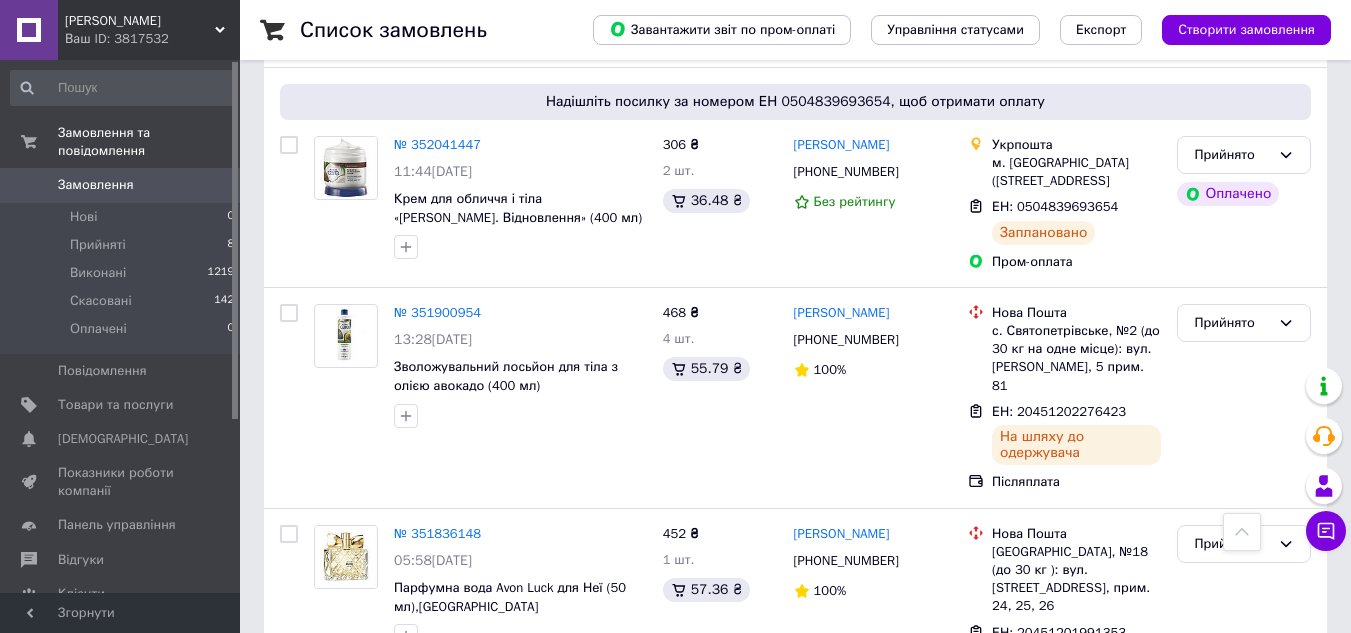 scroll, scrollTop: 59, scrollLeft: 0, axis: vertical 